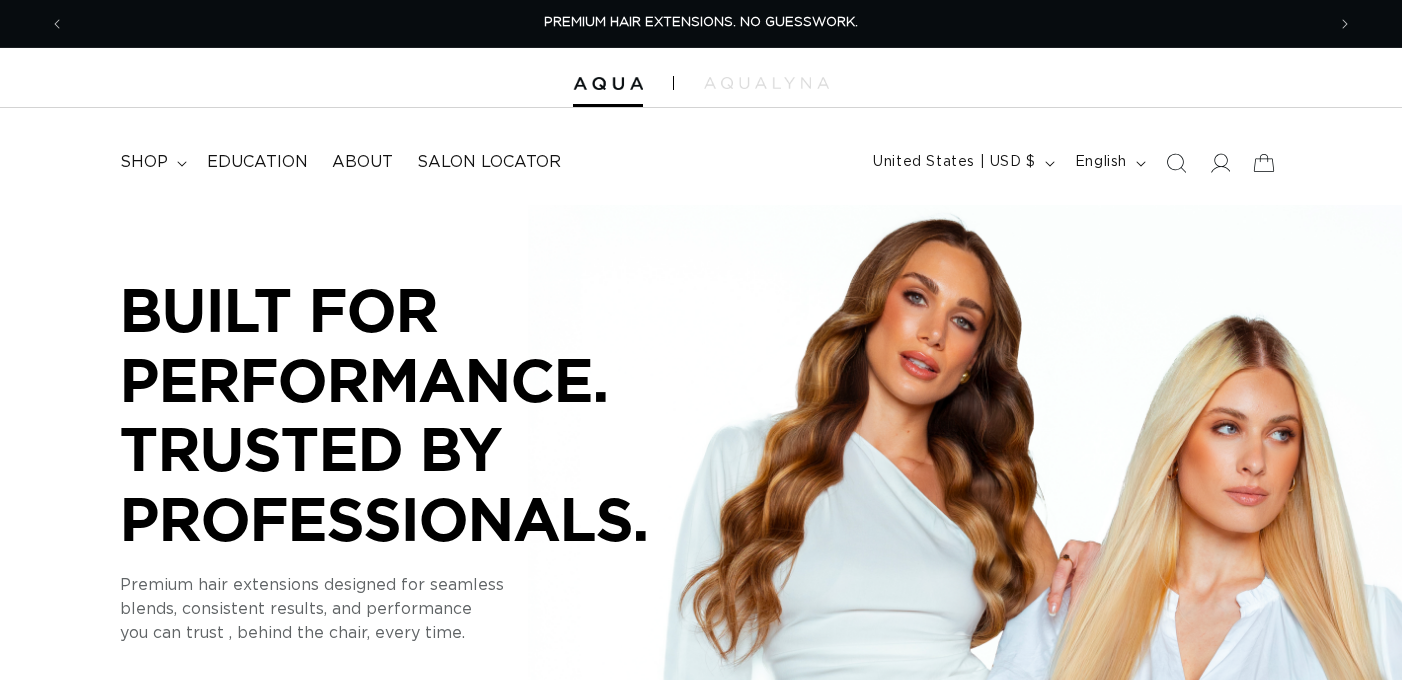scroll, scrollTop: 0, scrollLeft: 0, axis: both 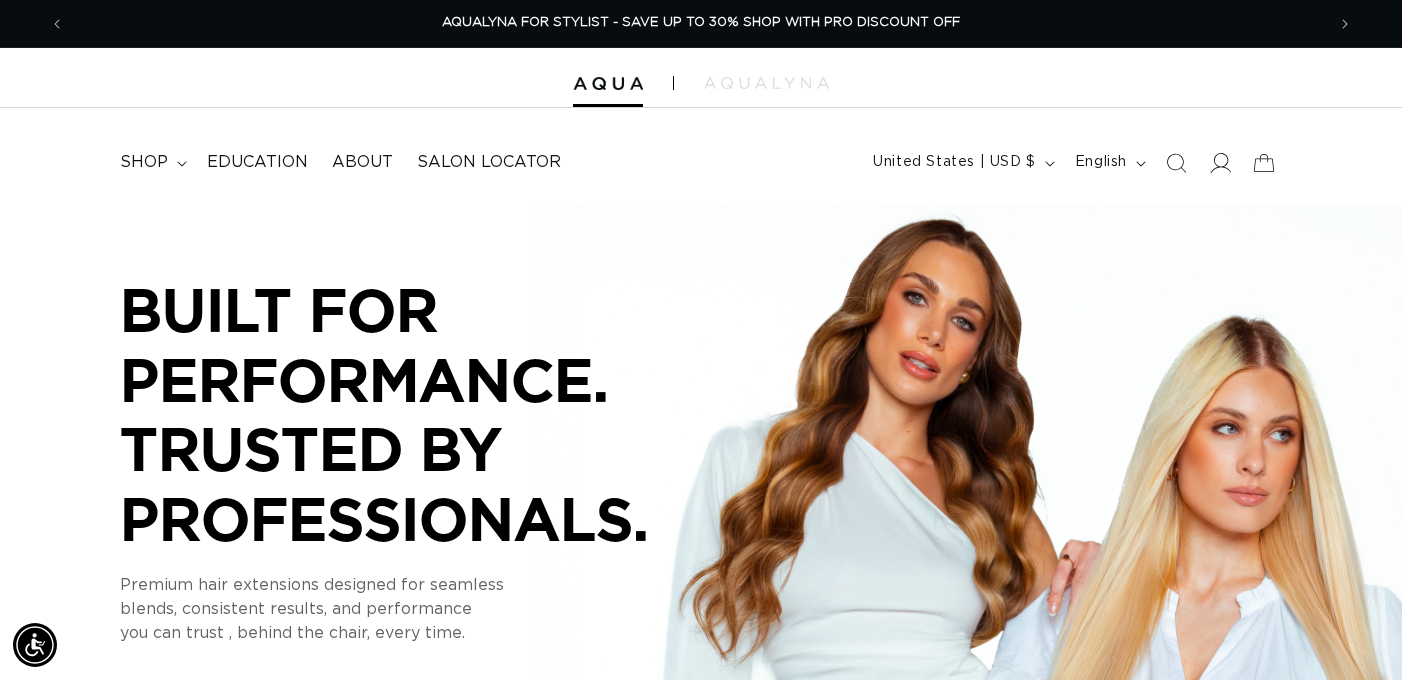 click 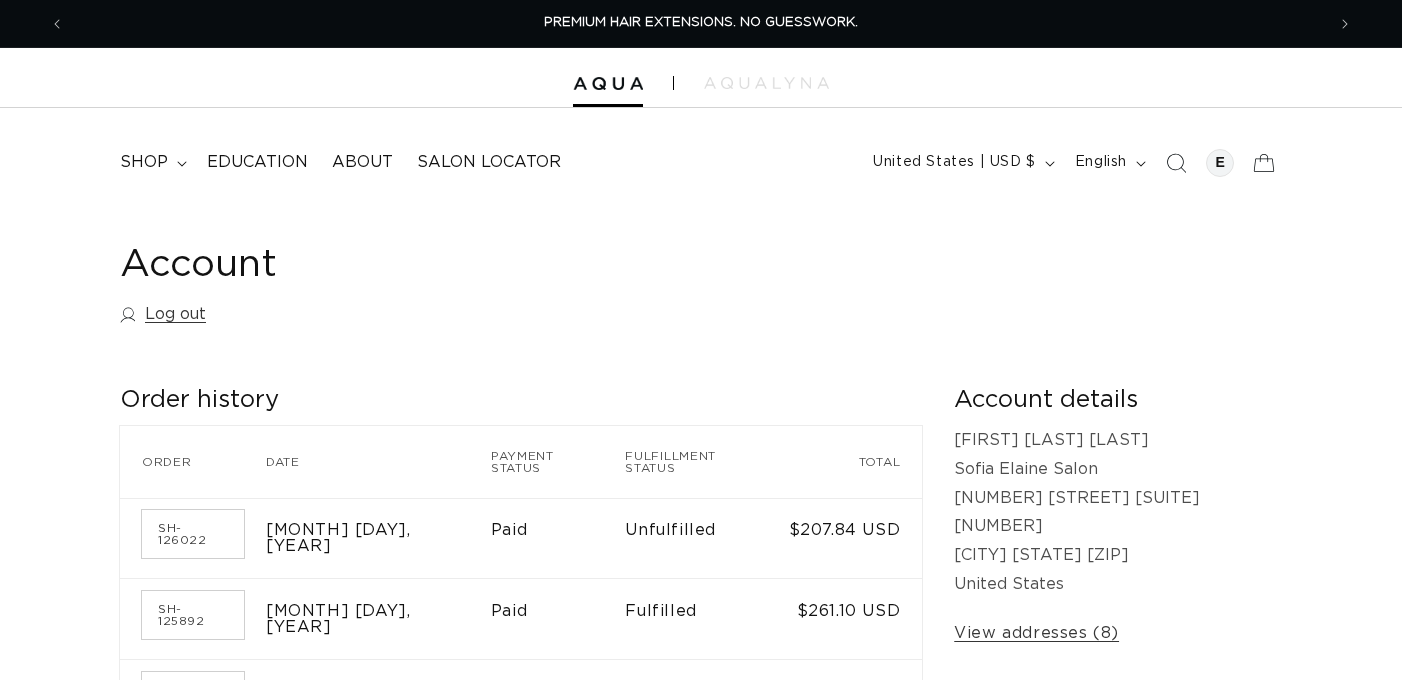 scroll, scrollTop: 0, scrollLeft: 0, axis: both 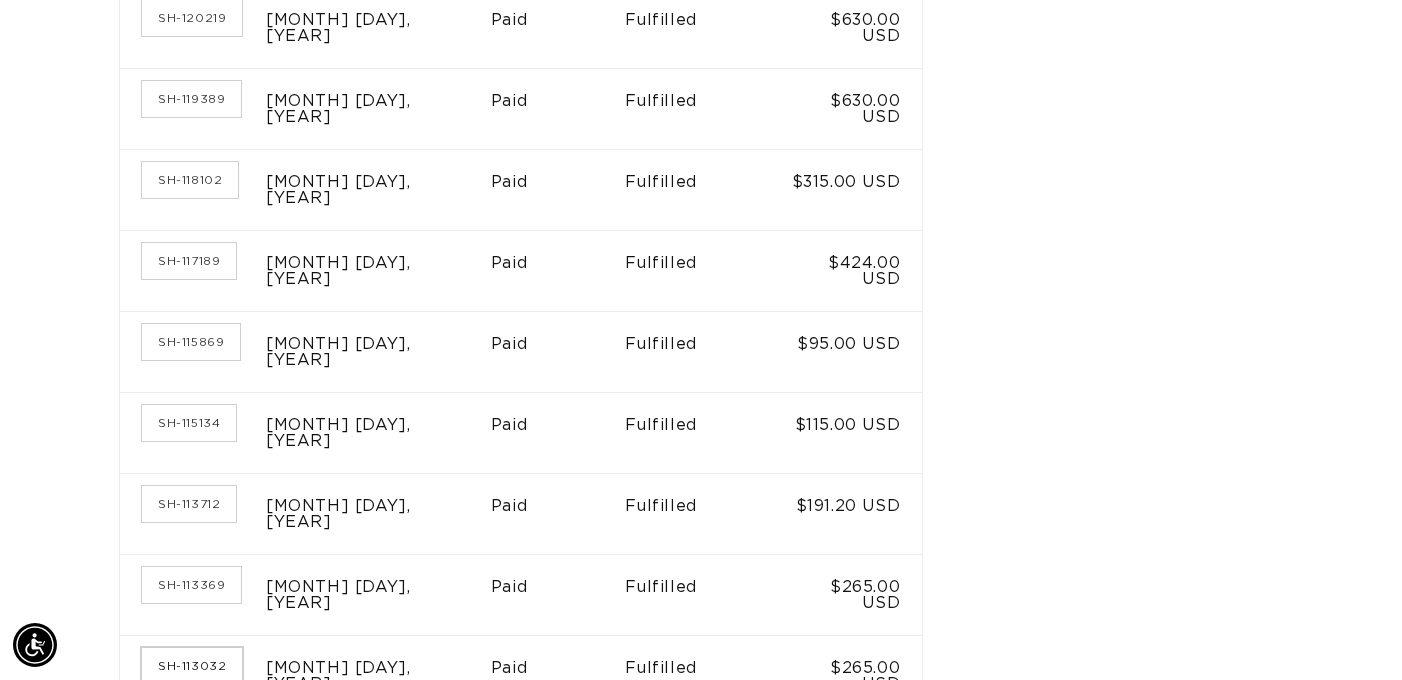 click on "SH-113032" at bounding box center [192, 666] 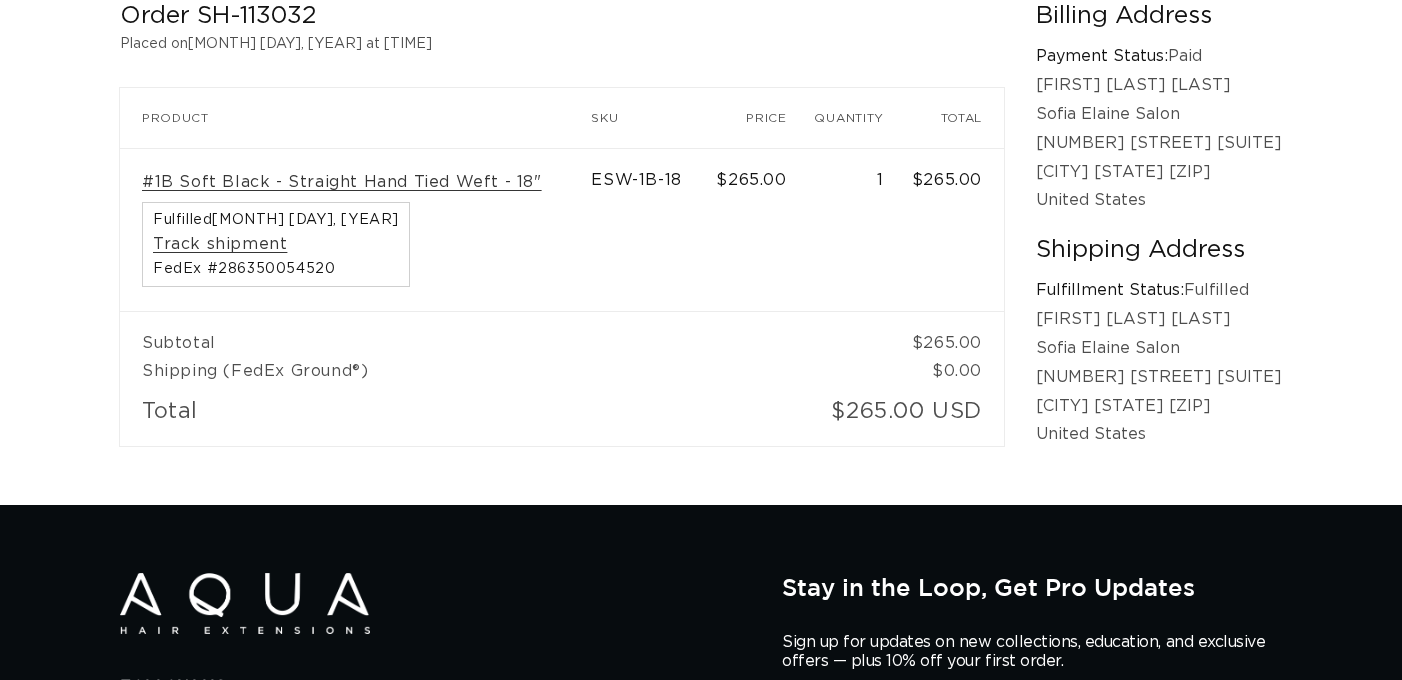 scroll, scrollTop: 378, scrollLeft: 0, axis: vertical 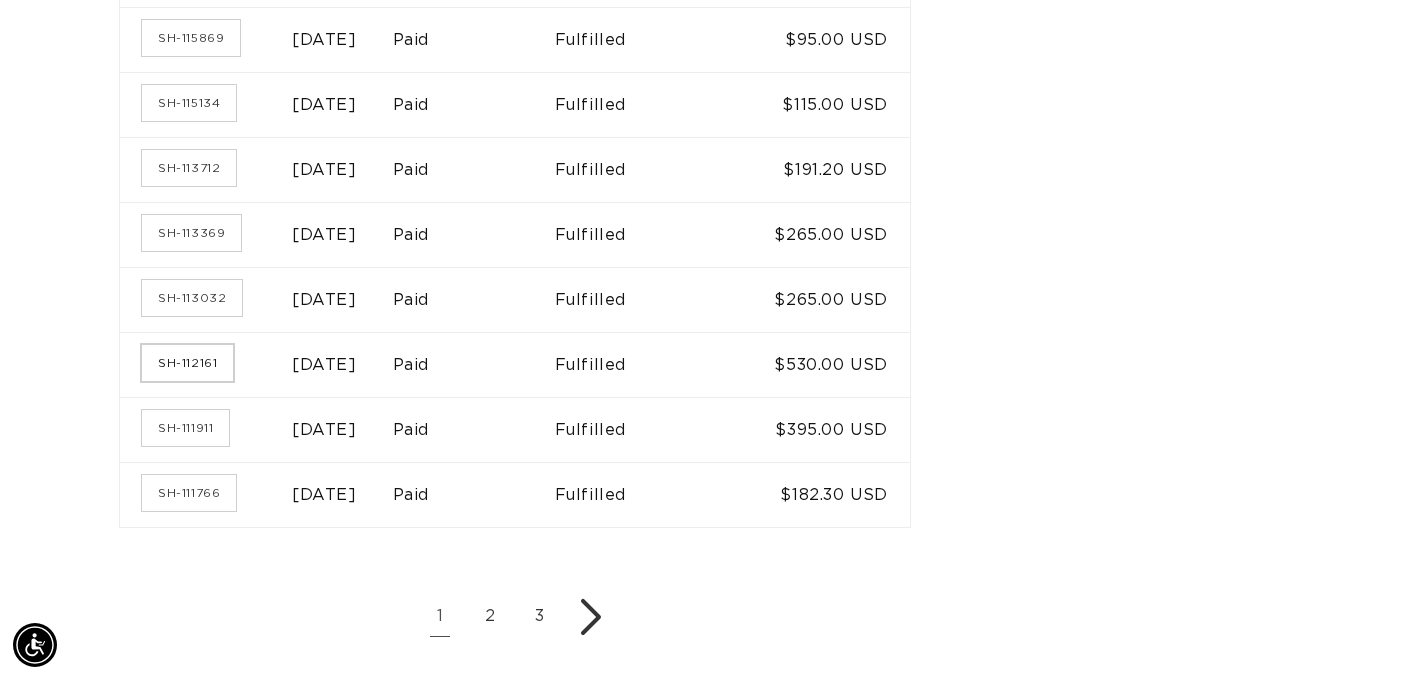 click on "SH-112161" at bounding box center [187, 363] 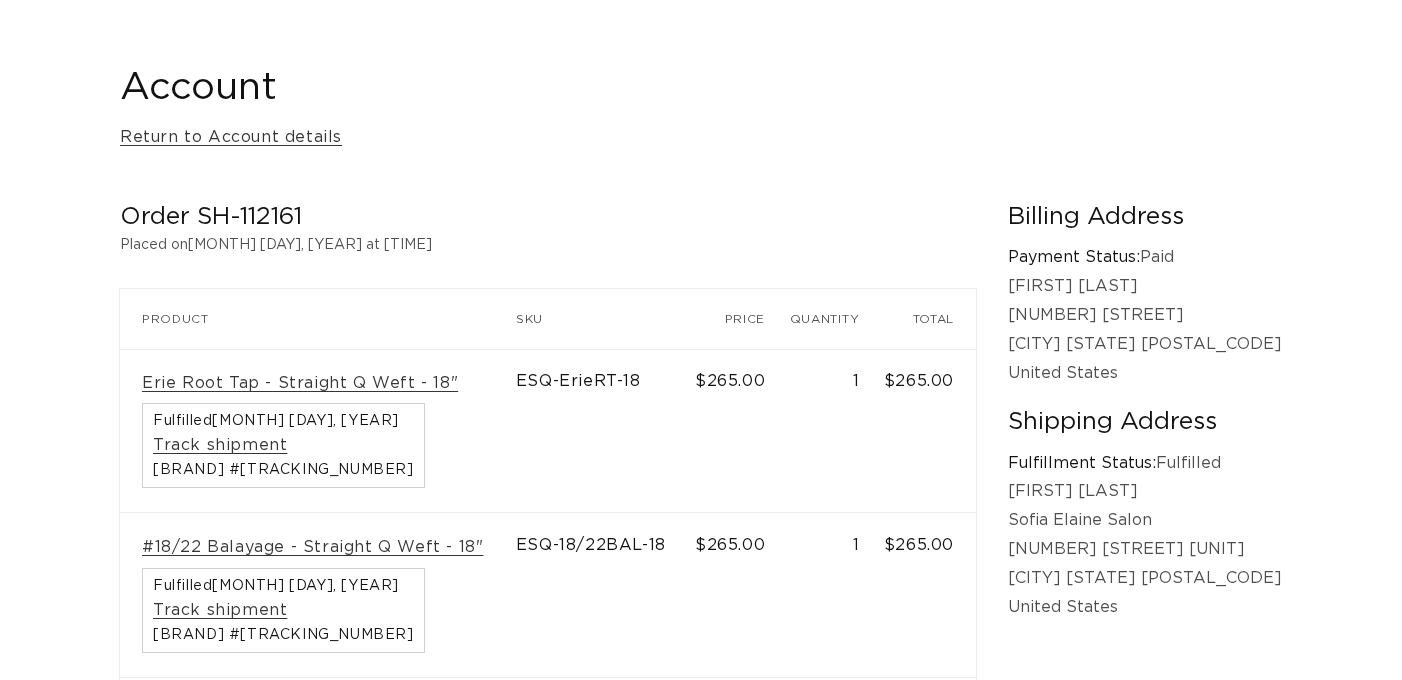 scroll, scrollTop: 360, scrollLeft: 0, axis: vertical 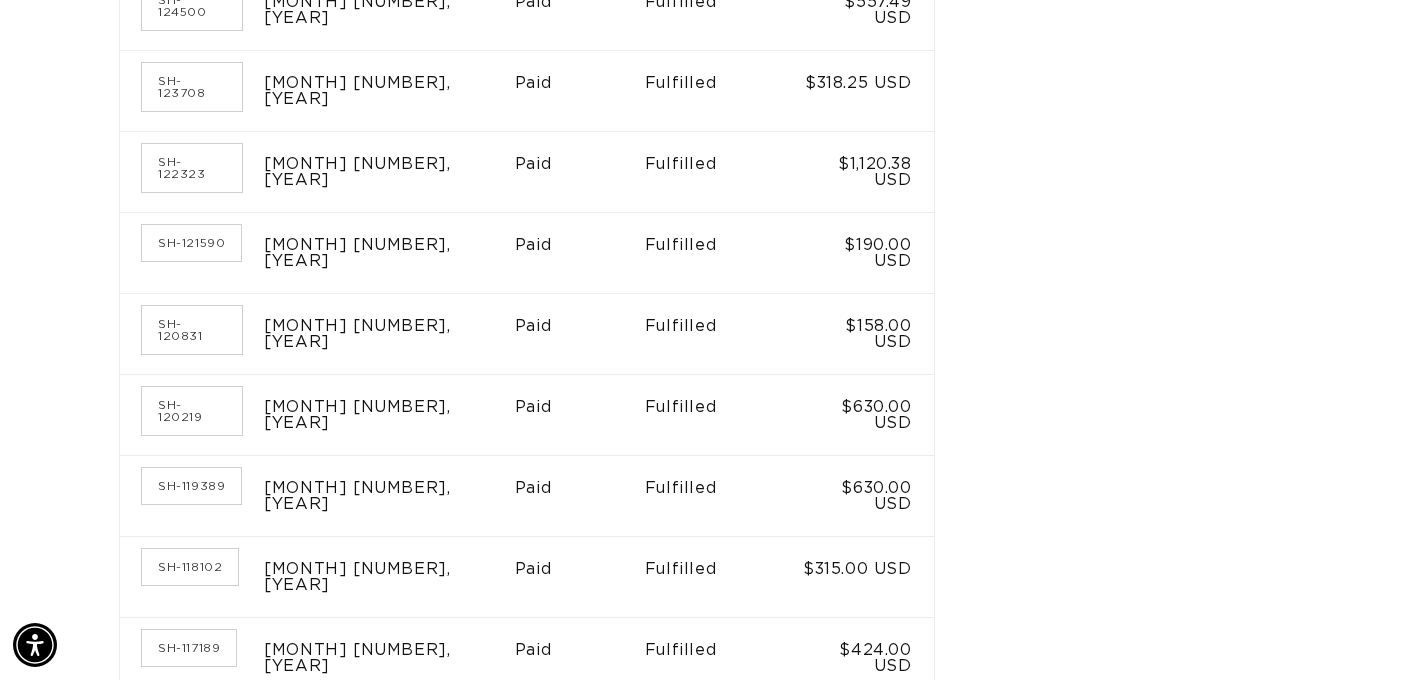click on "SH-120219" at bounding box center [192, 411] 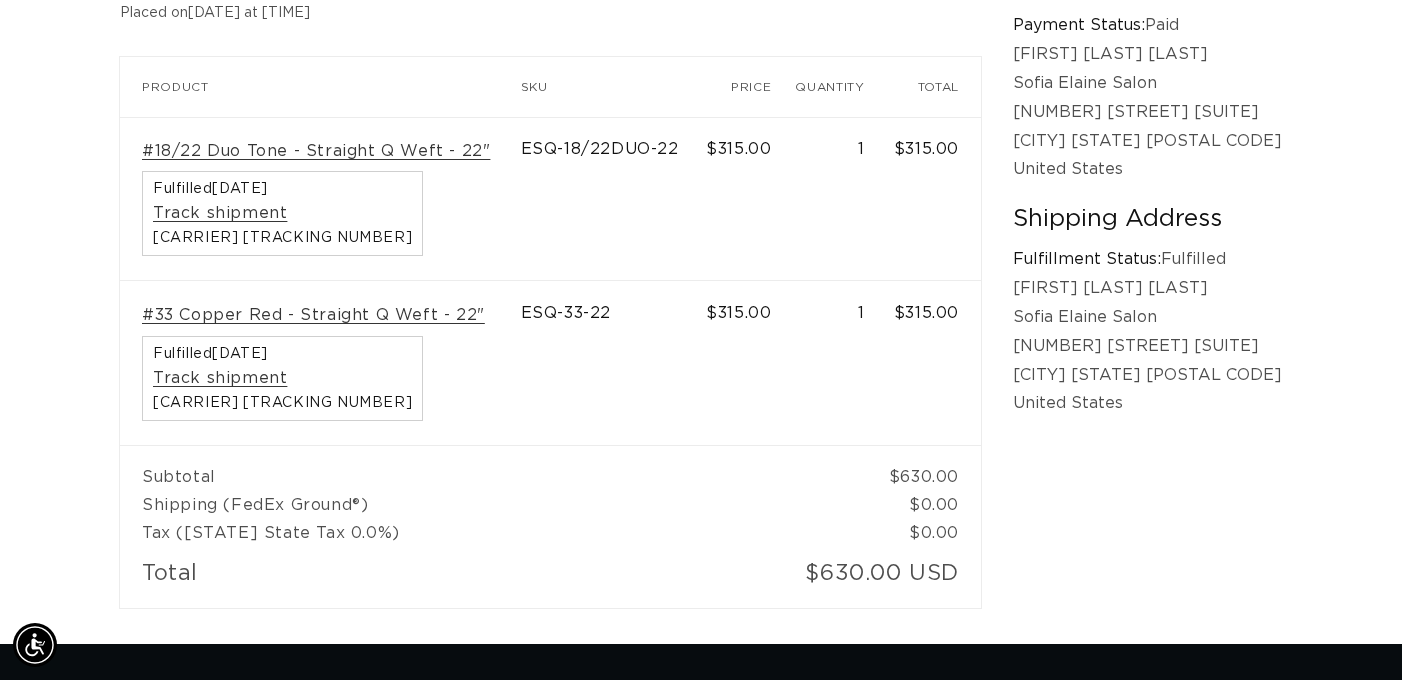 scroll, scrollTop: 409, scrollLeft: 0, axis: vertical 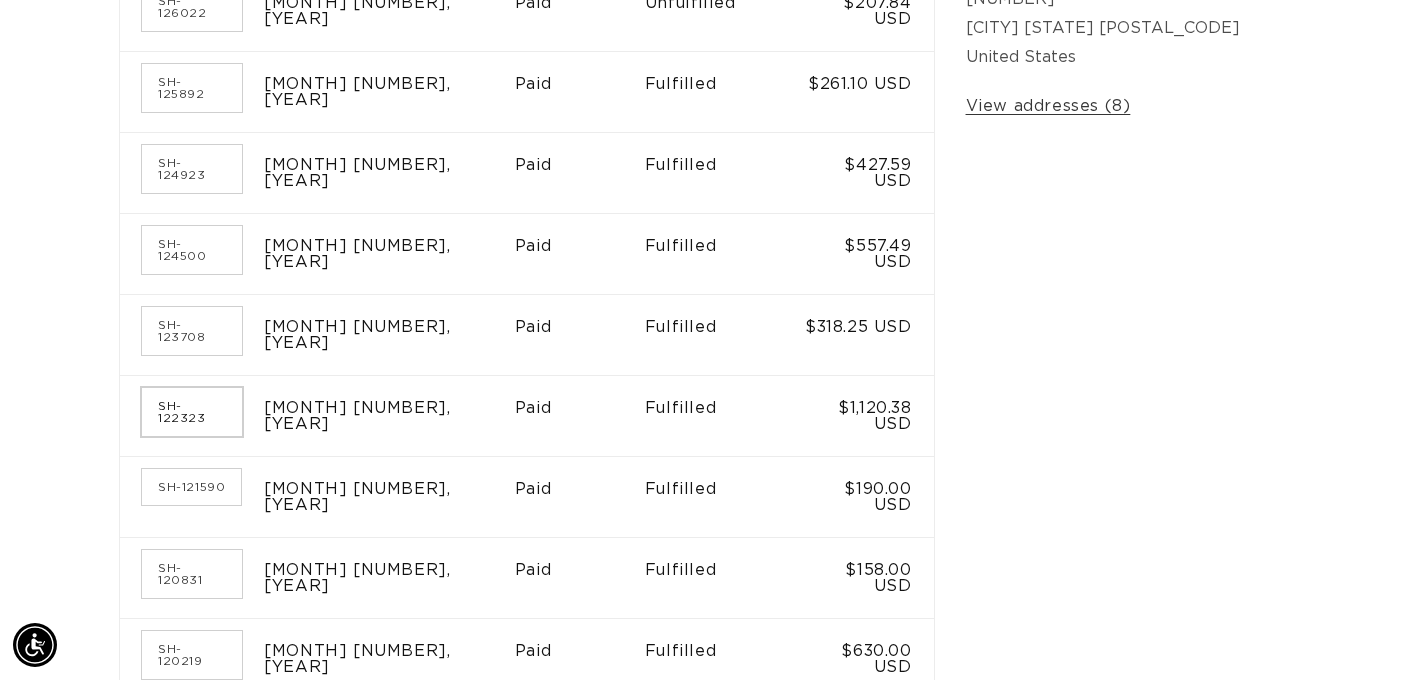 click on "SH-122323" at bounding box center [192, 412] 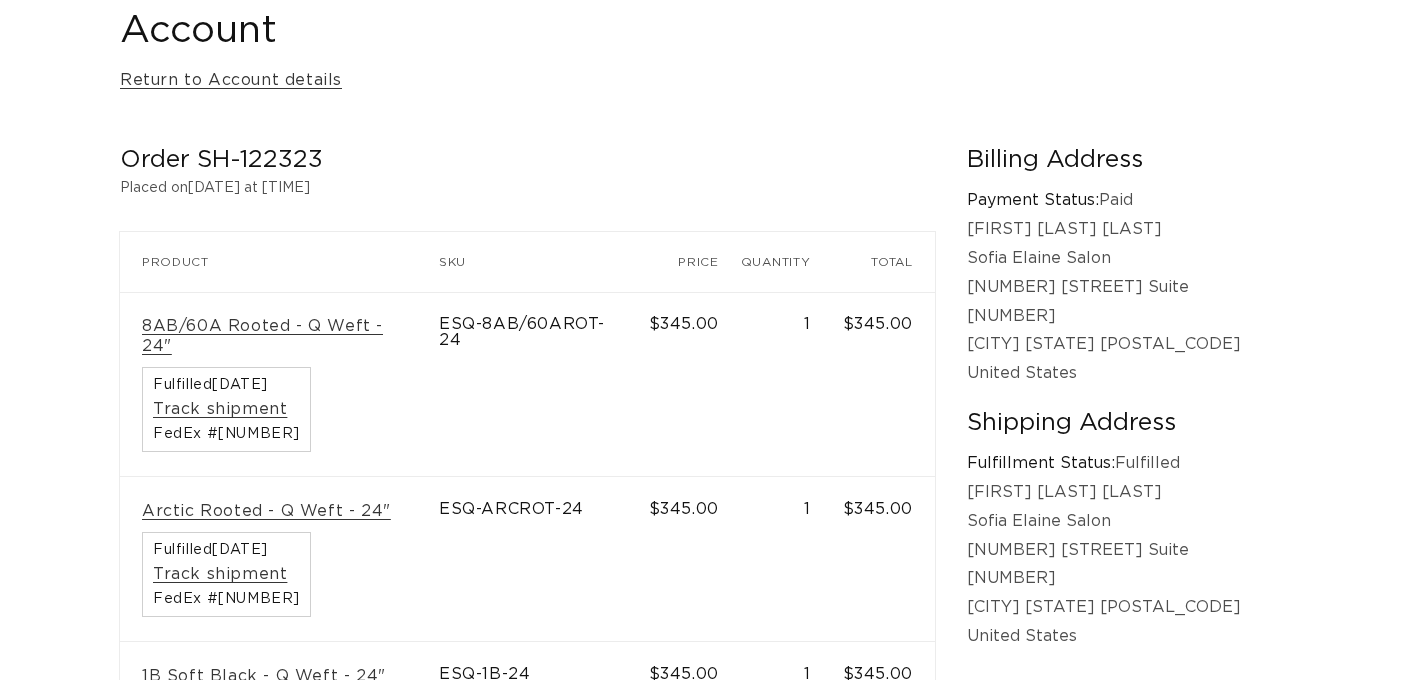 scroll, scrollTop: 585, scrollLeft: 0, axis: vertical 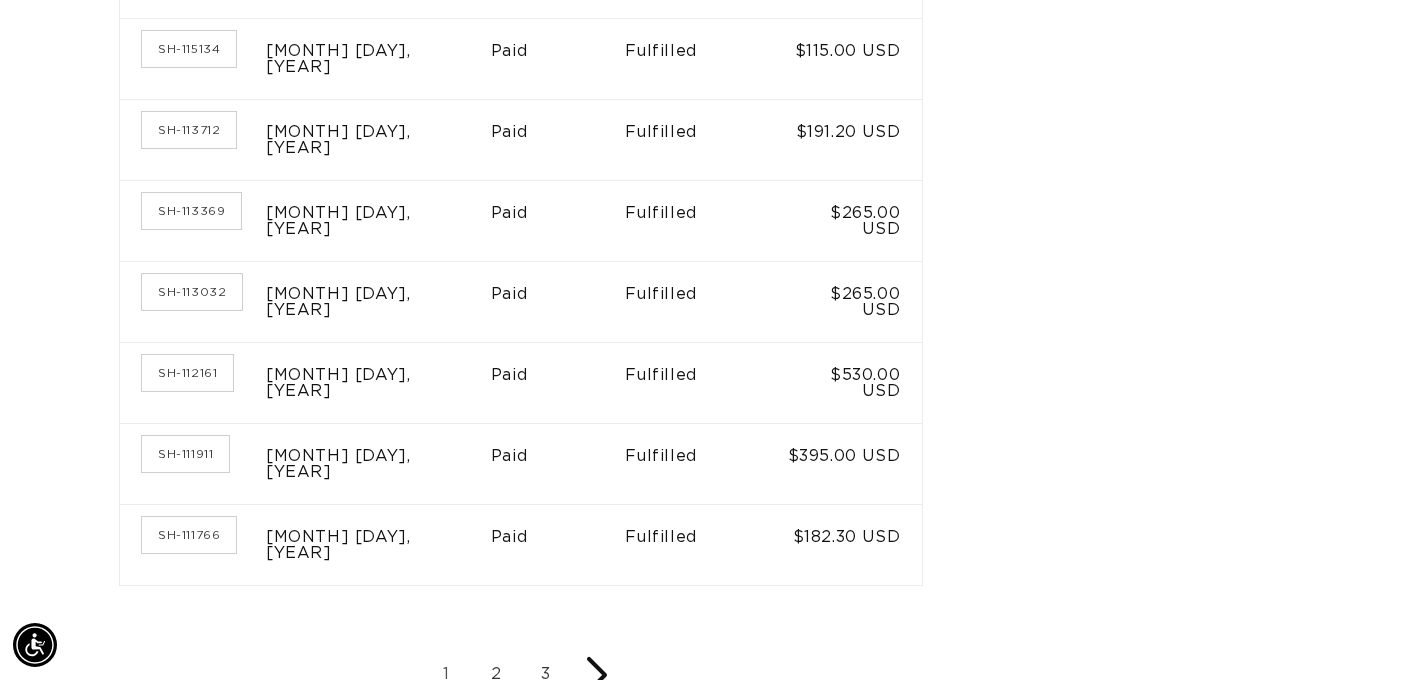 click 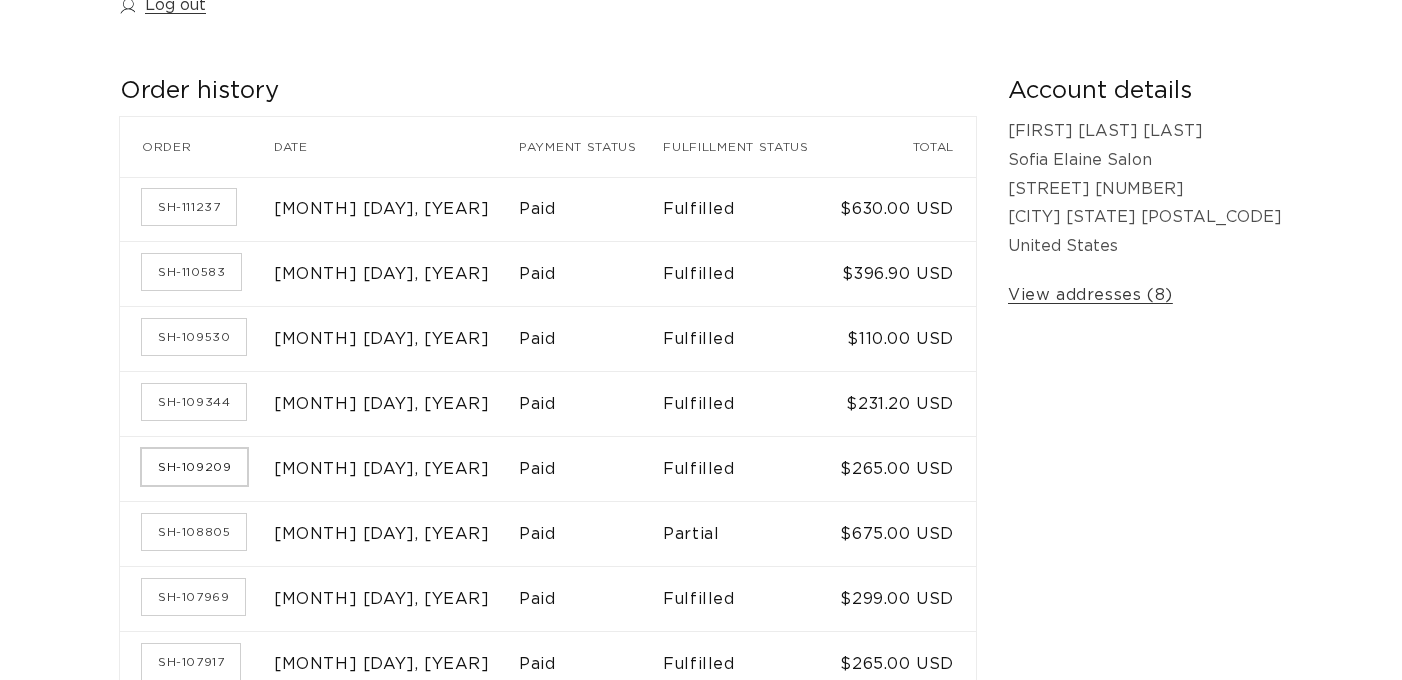 scroll, scrollTop: 309, scrollLeft: 0, axis: vertical 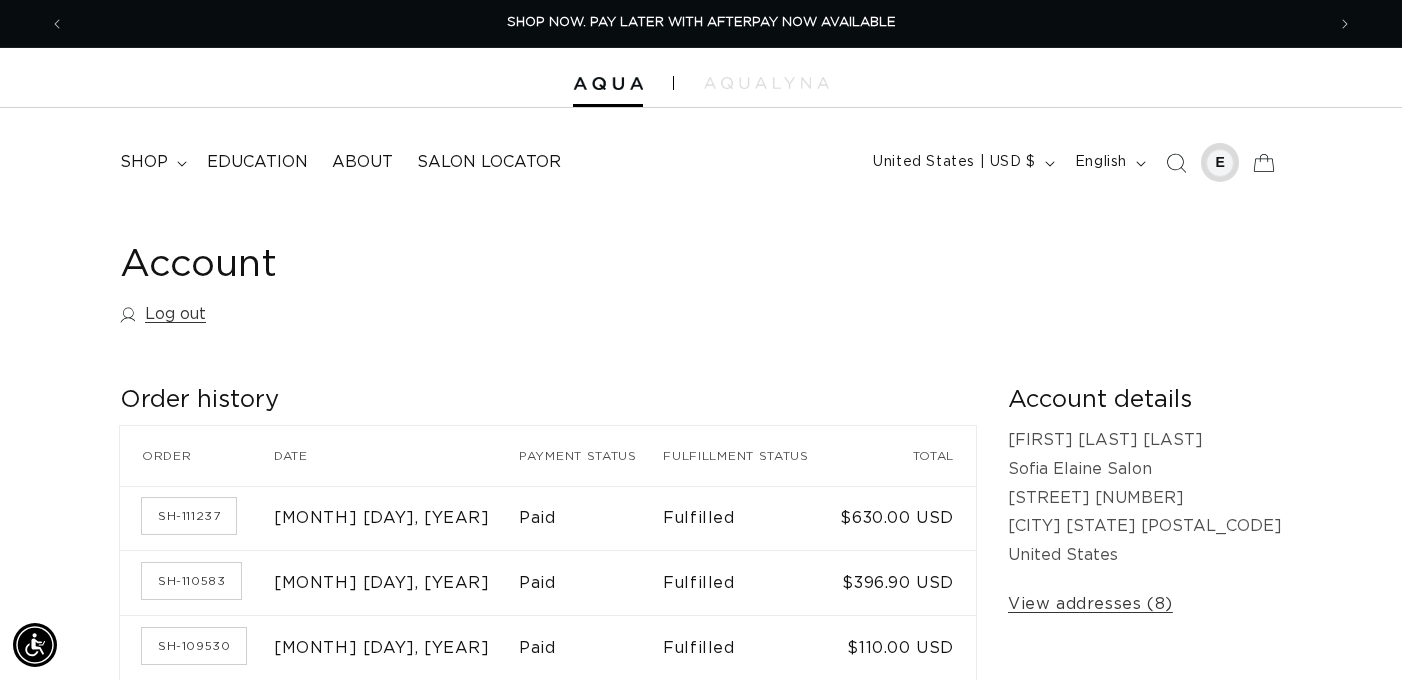 click at bounding box center (1220, 163) 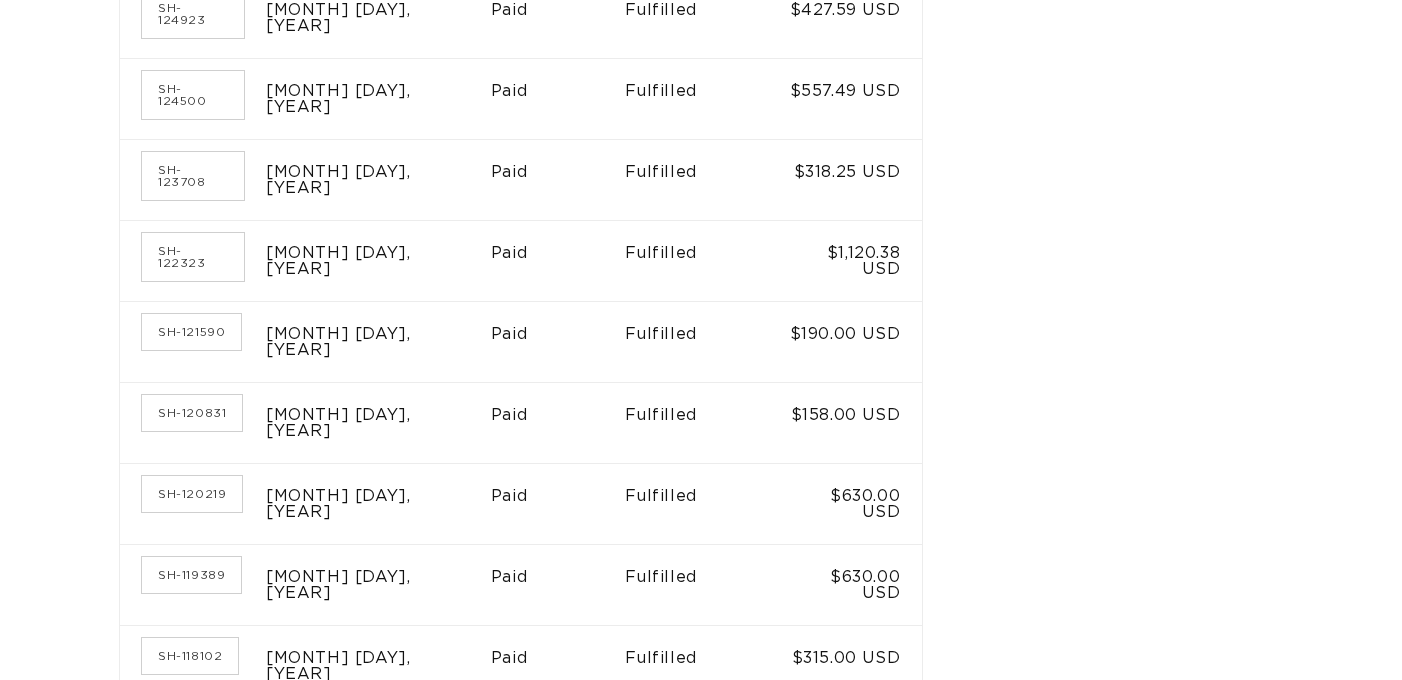 scroll, scrollTop: 682, scrollLeft: 0, axis: vertical 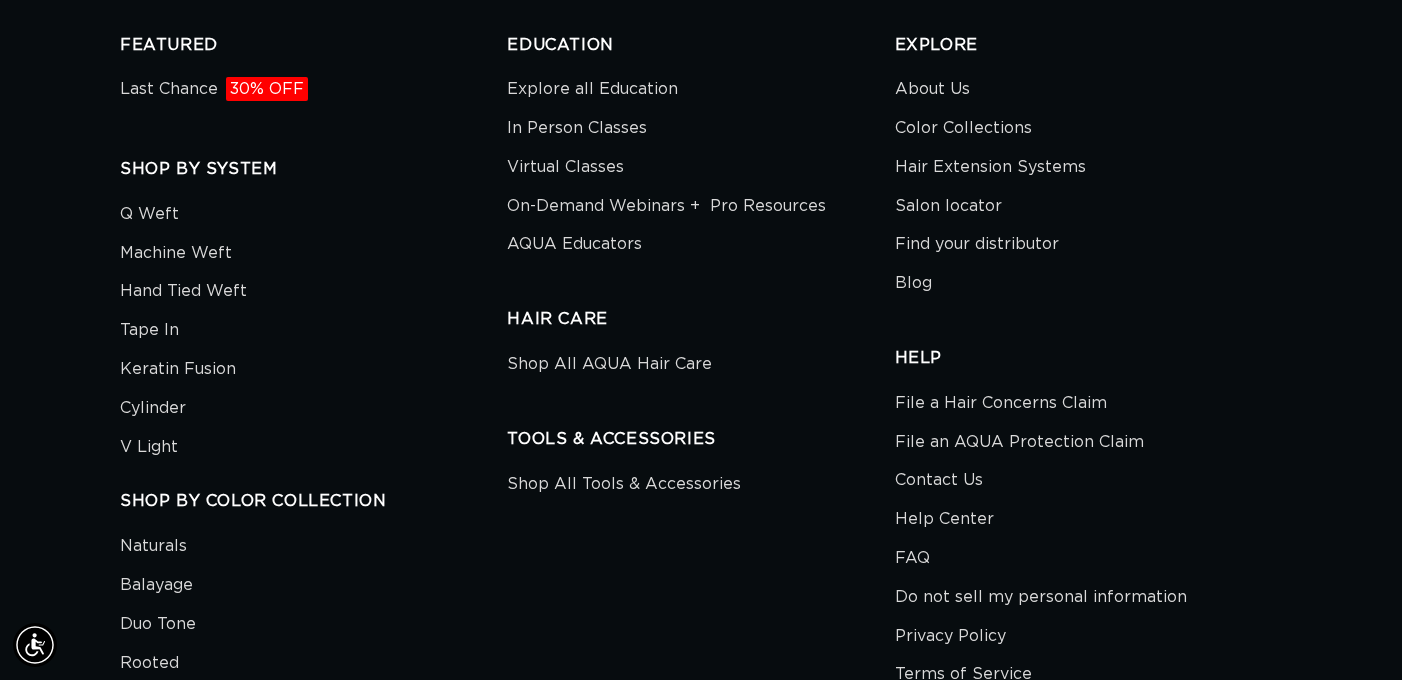 click on "Return & Exchange Policy" at bounding box center [998, 713] 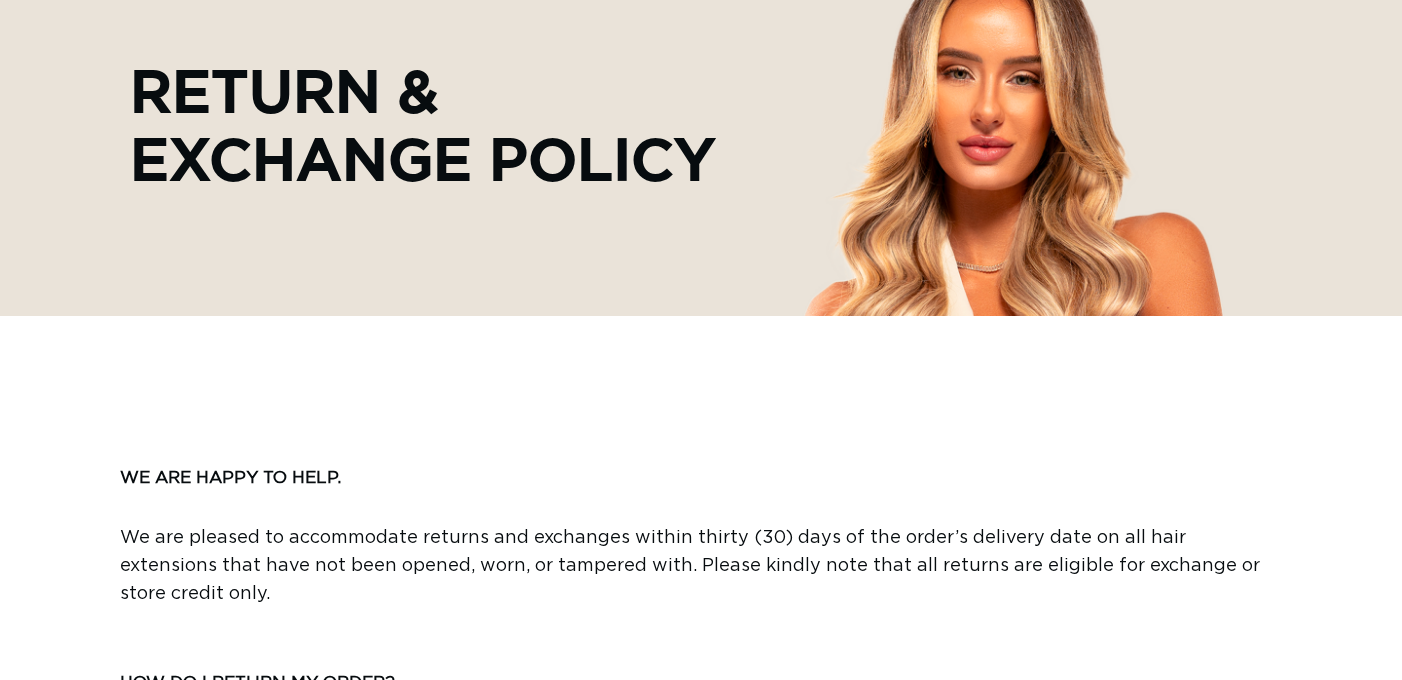 scroll, scrollTop: 273, scrollLeft: 0, axis: vertical 